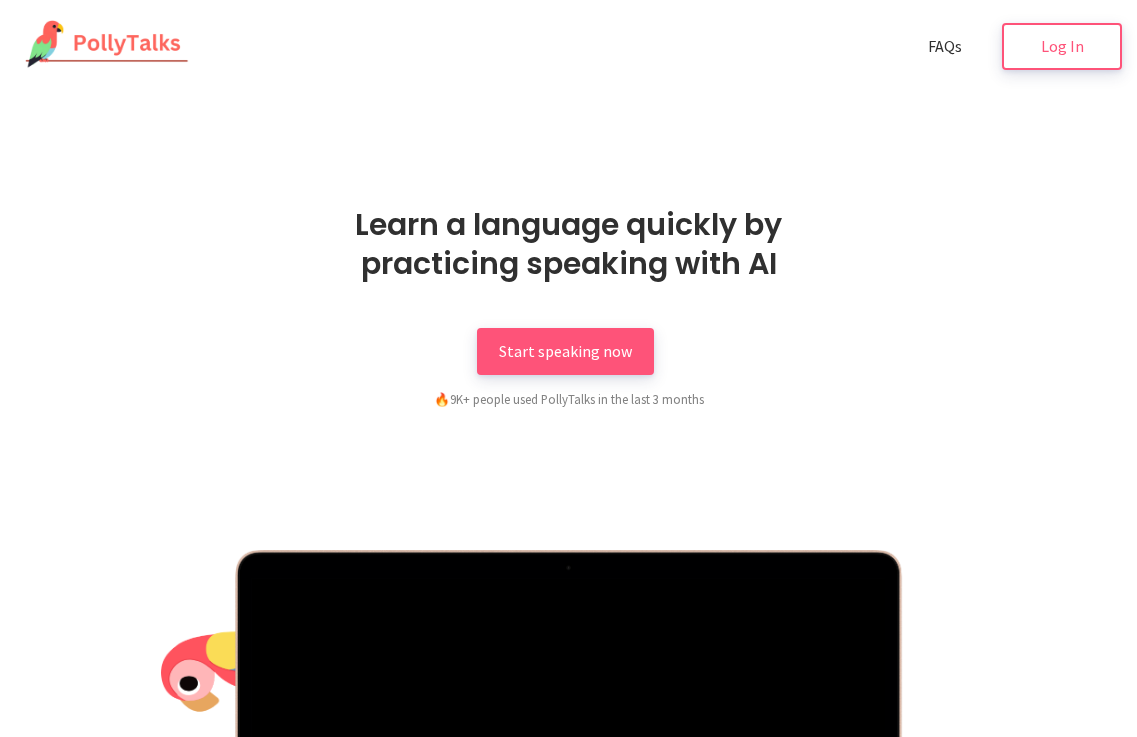scroll, scrollTop: 0, scrollLeft: 0, axis: both 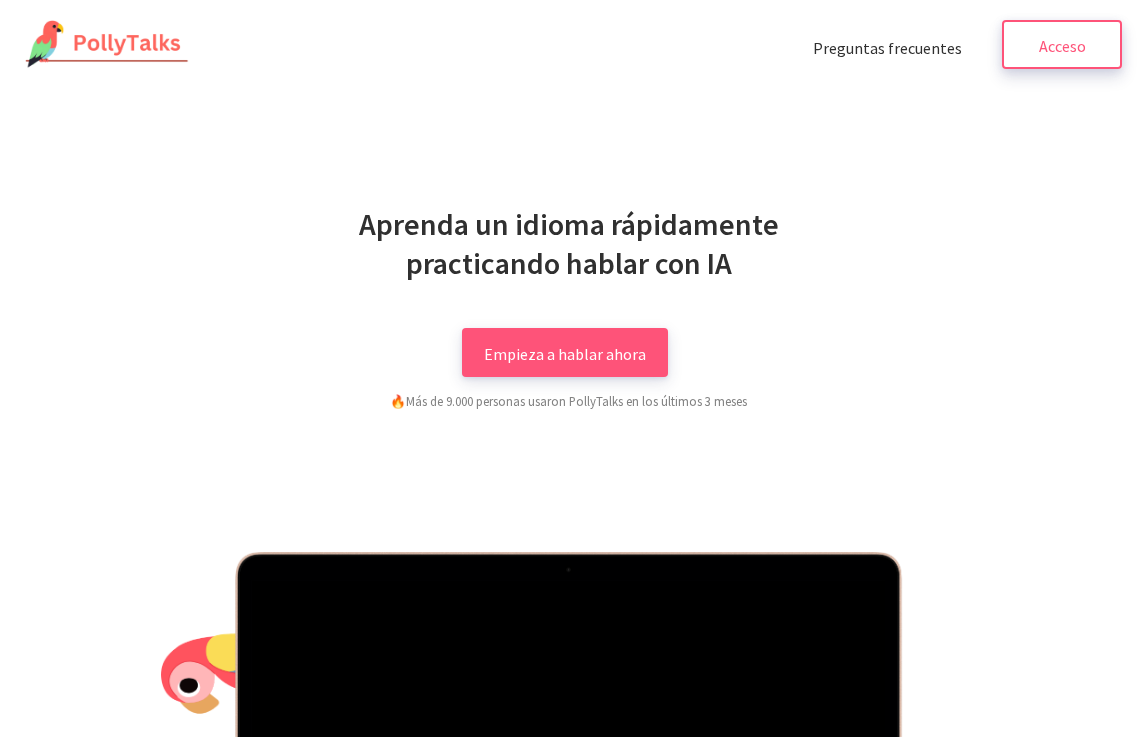 click on "Acceso" at bounding box center [1062, 45] 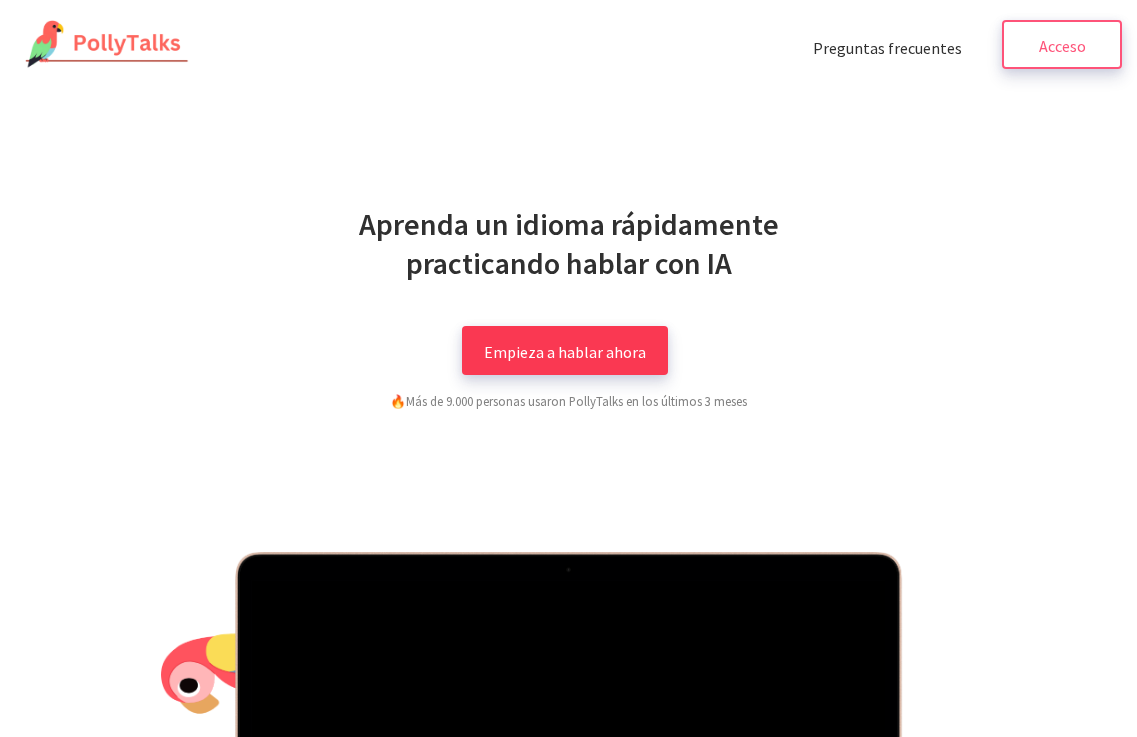 click on "Empieza a hablar ahora" at bounding box center [565, 350] 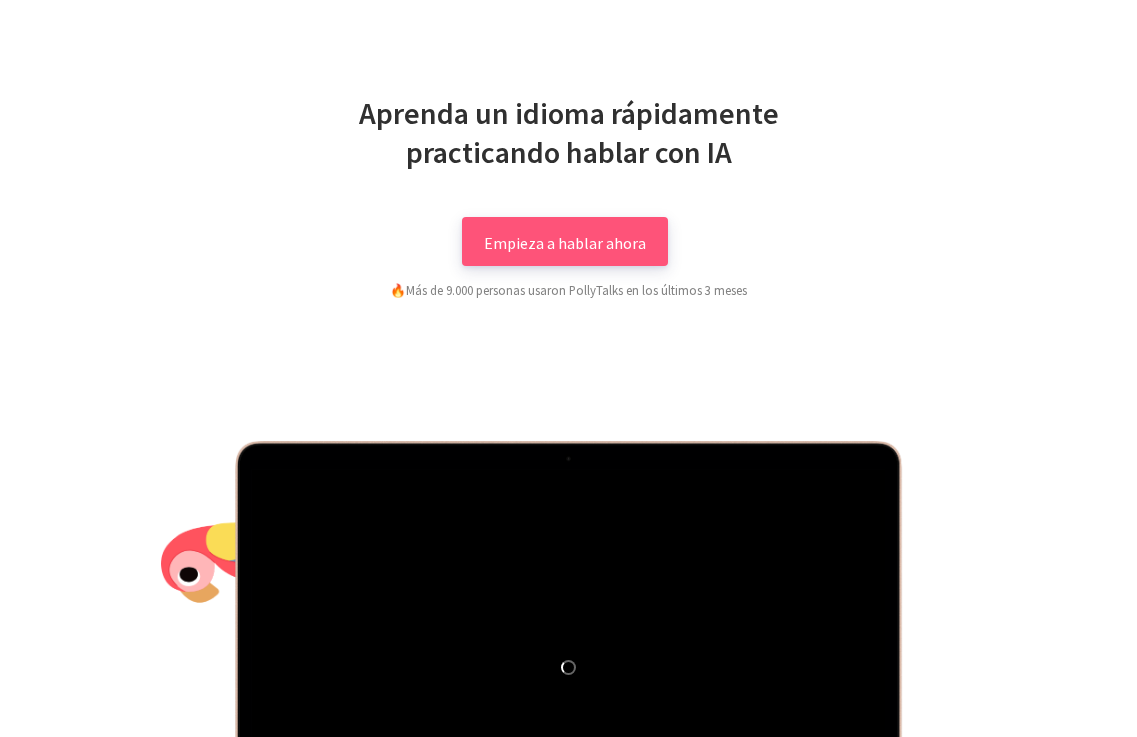 scroll, scrollTop: 0, scrollLeft: 0, axis: both 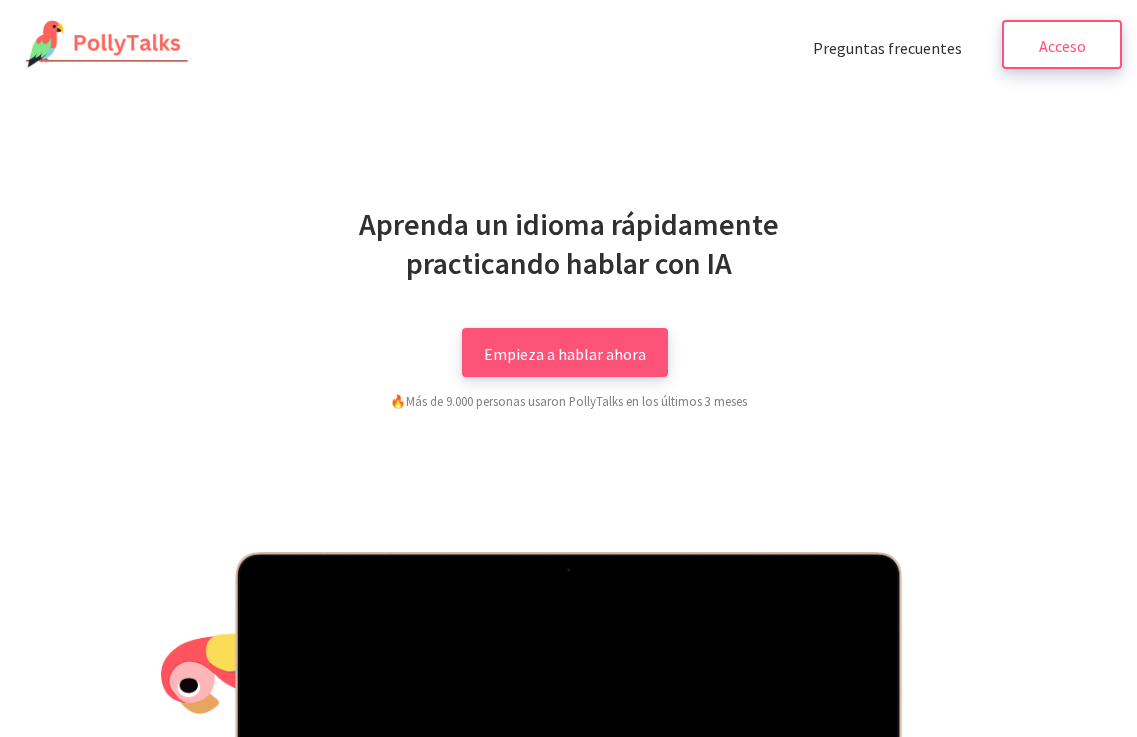 click on "Acceso" at bounding box center [1062, 45] 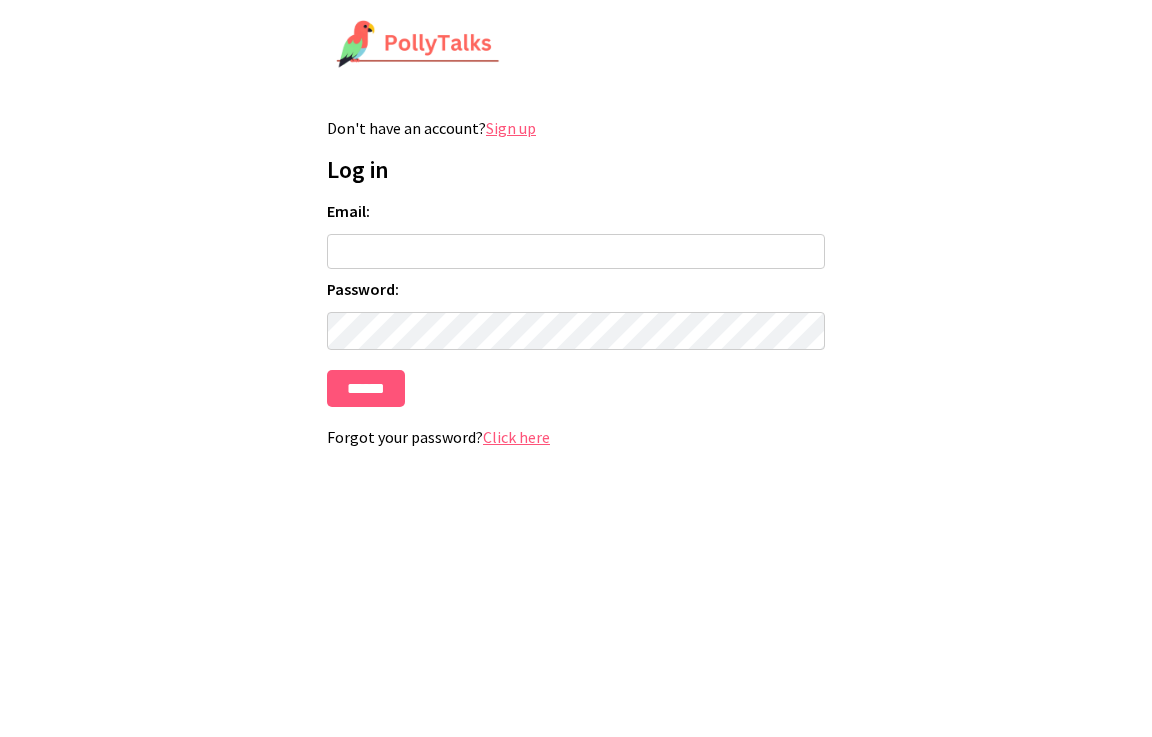 scroll, scrollTop: 0, scrollLeft: 0, axis: both 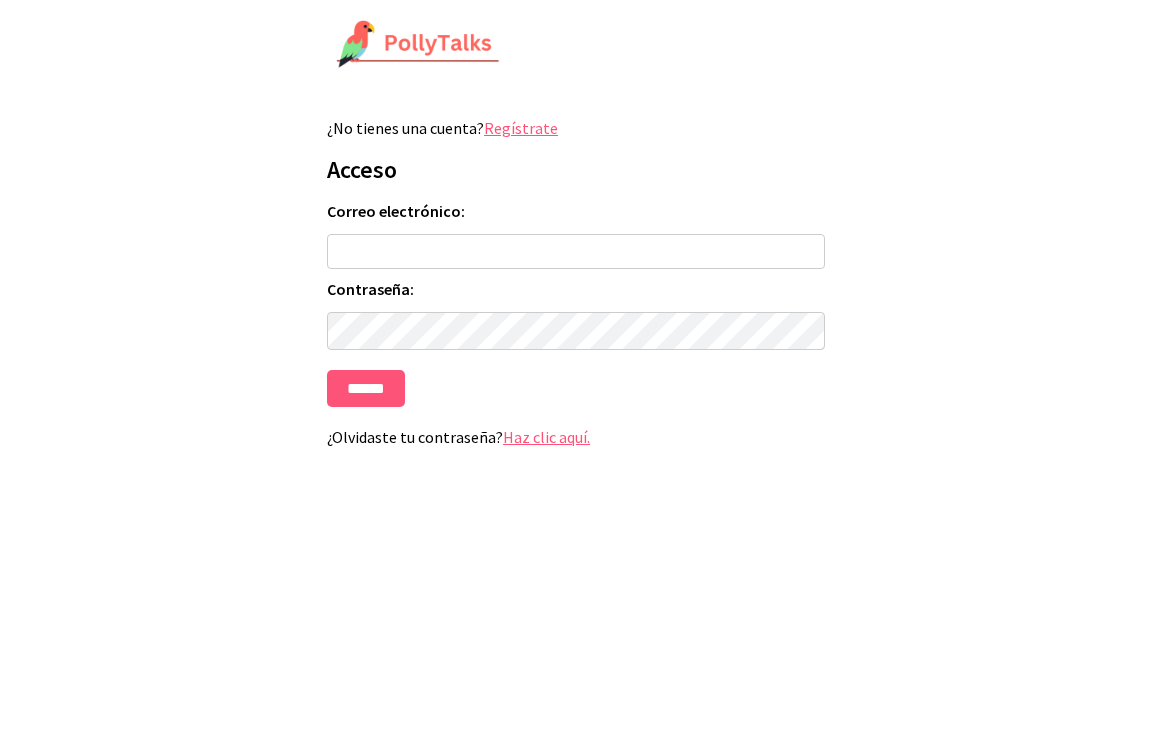 click on "Correo electrónico:
Contraseña:
******" at bounding box center [576, 304] 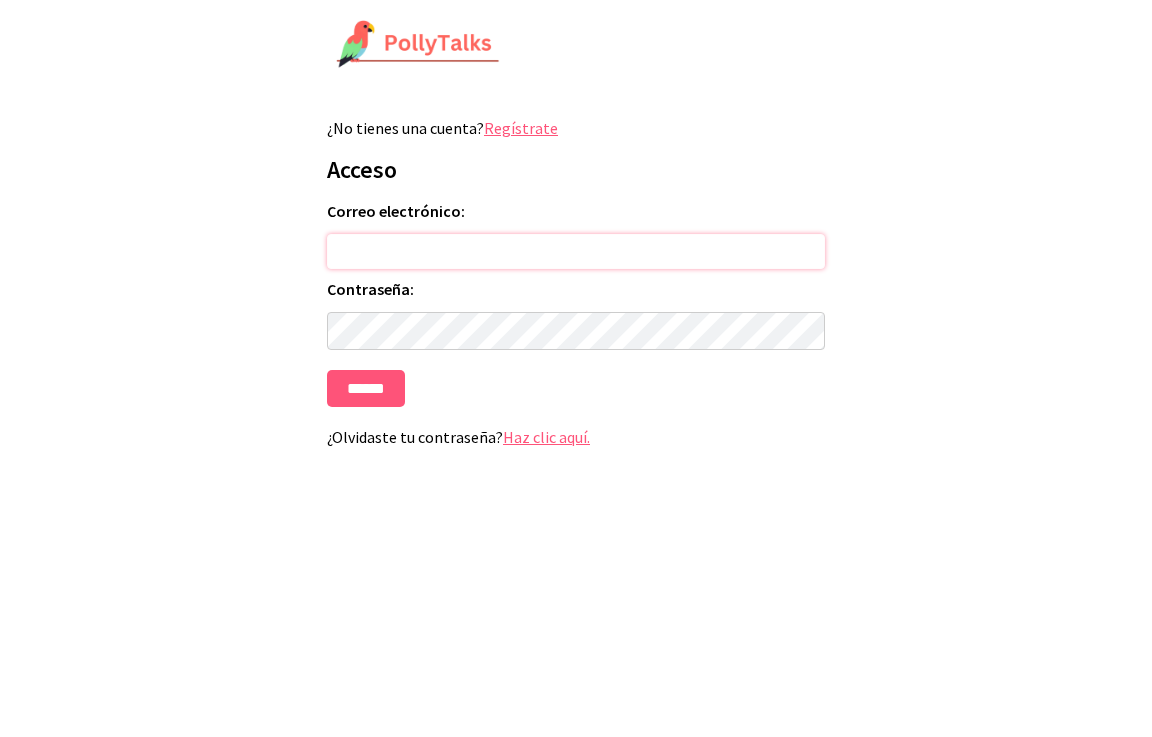 click on "Correo electrónico:" at bounding box center (576, 251) 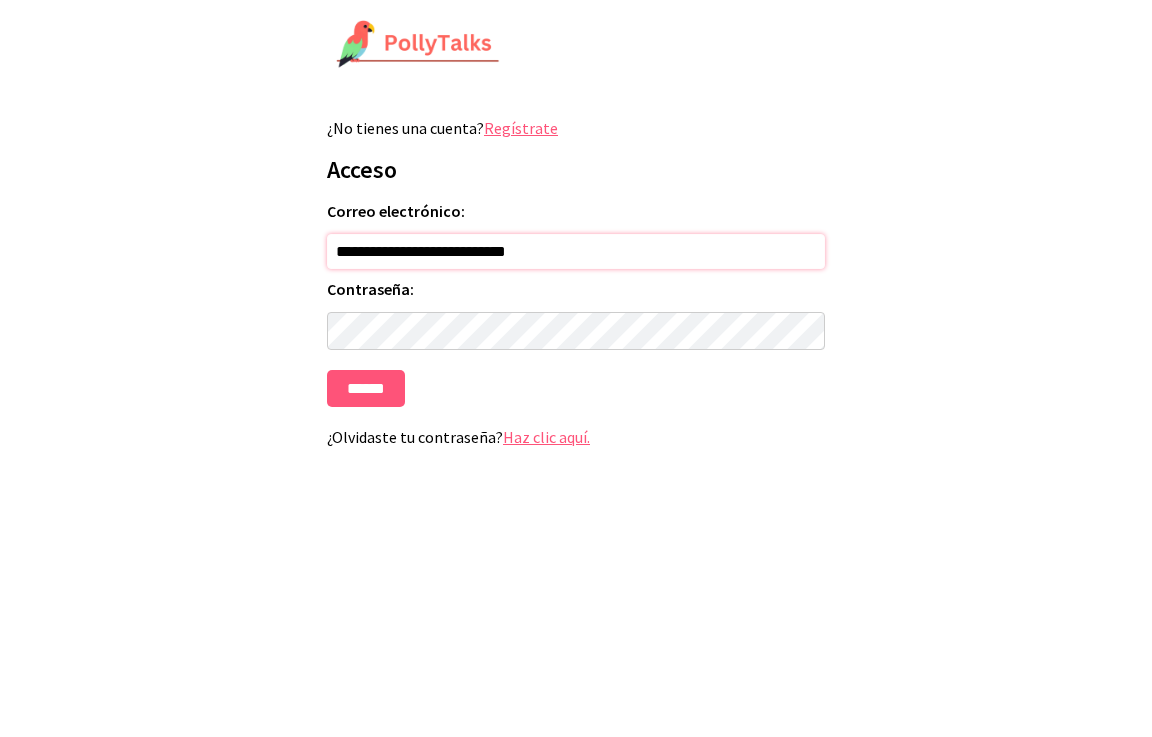 click on "**********" at bounding box center [576, 251] 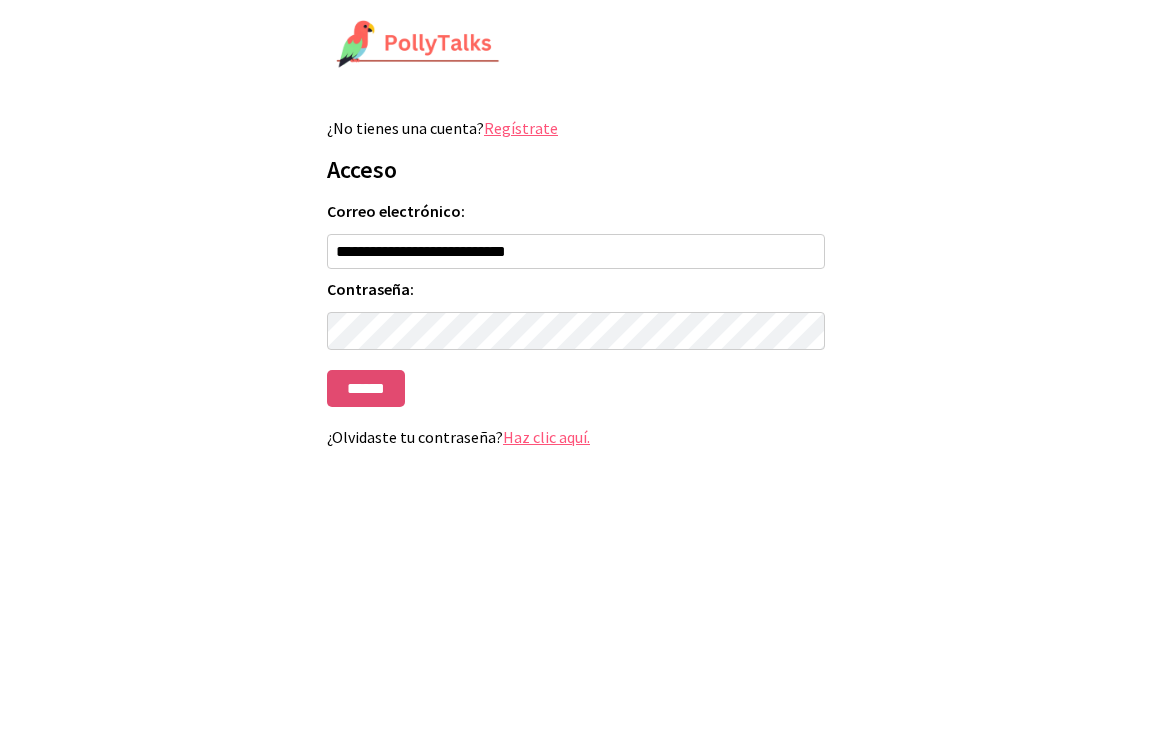 click on "******" at bounding box center [366, 388] 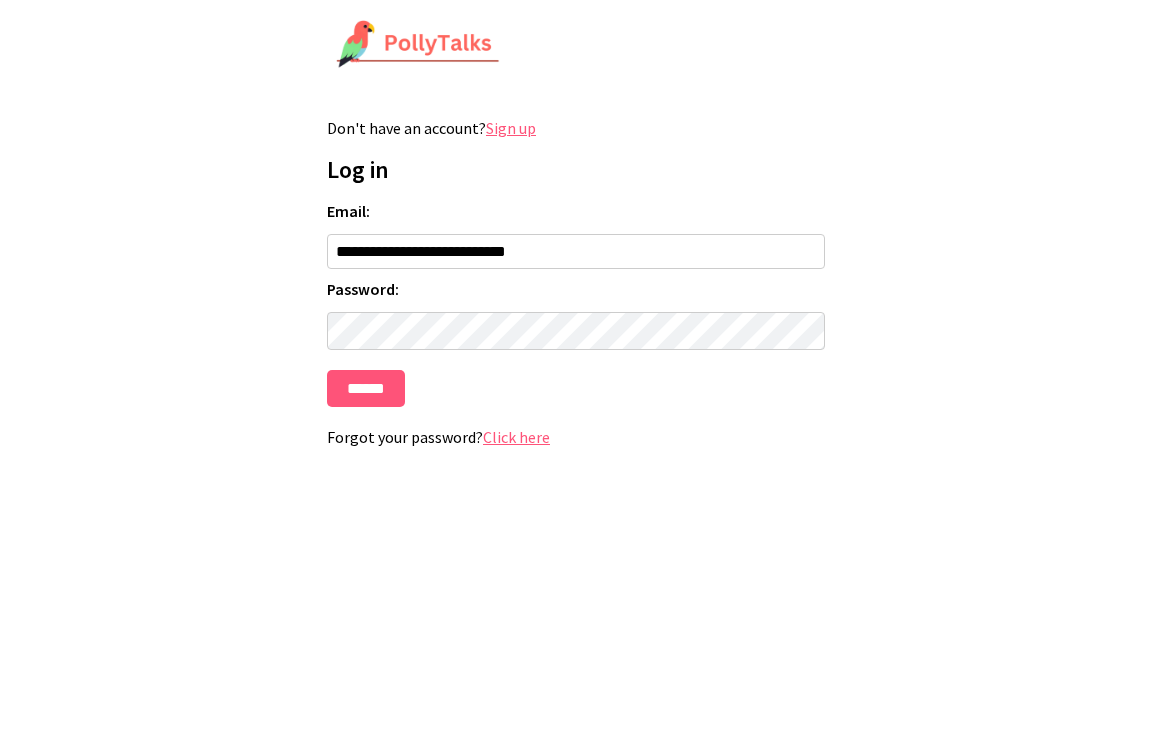 scroll, scrollTop: 0, scrollLeft: 0, axis: both 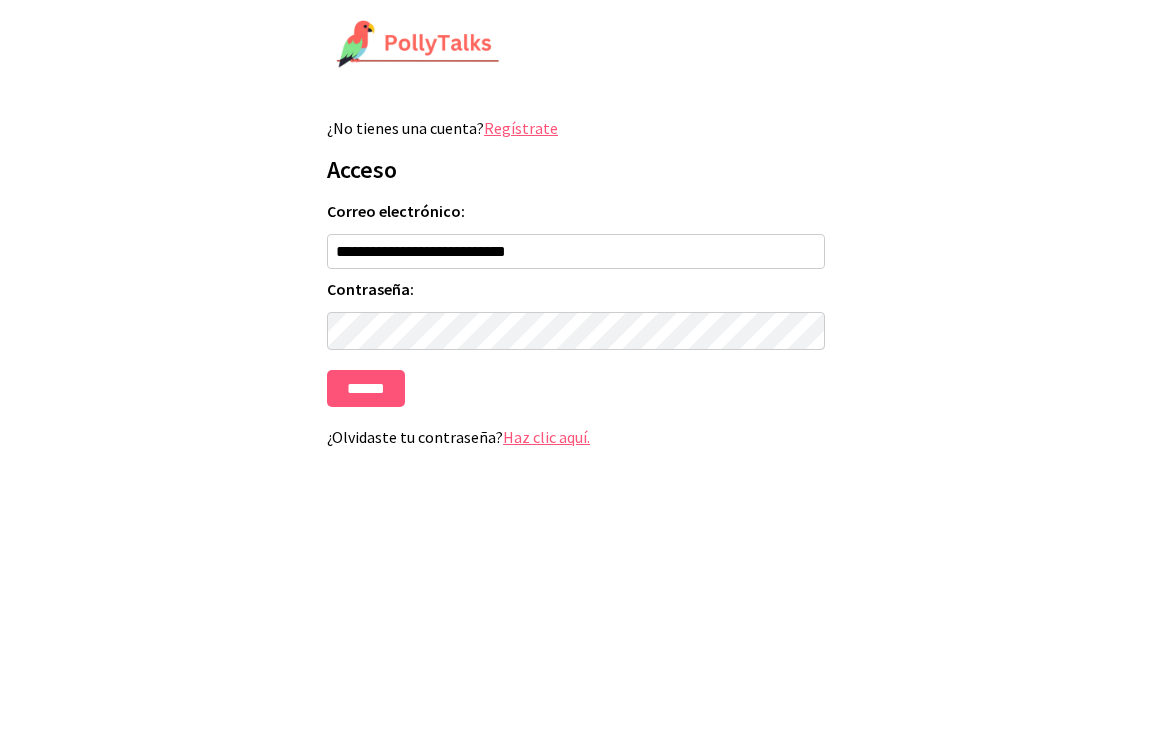 click on "Haz clic aquí." at bounding box center [546, 437] 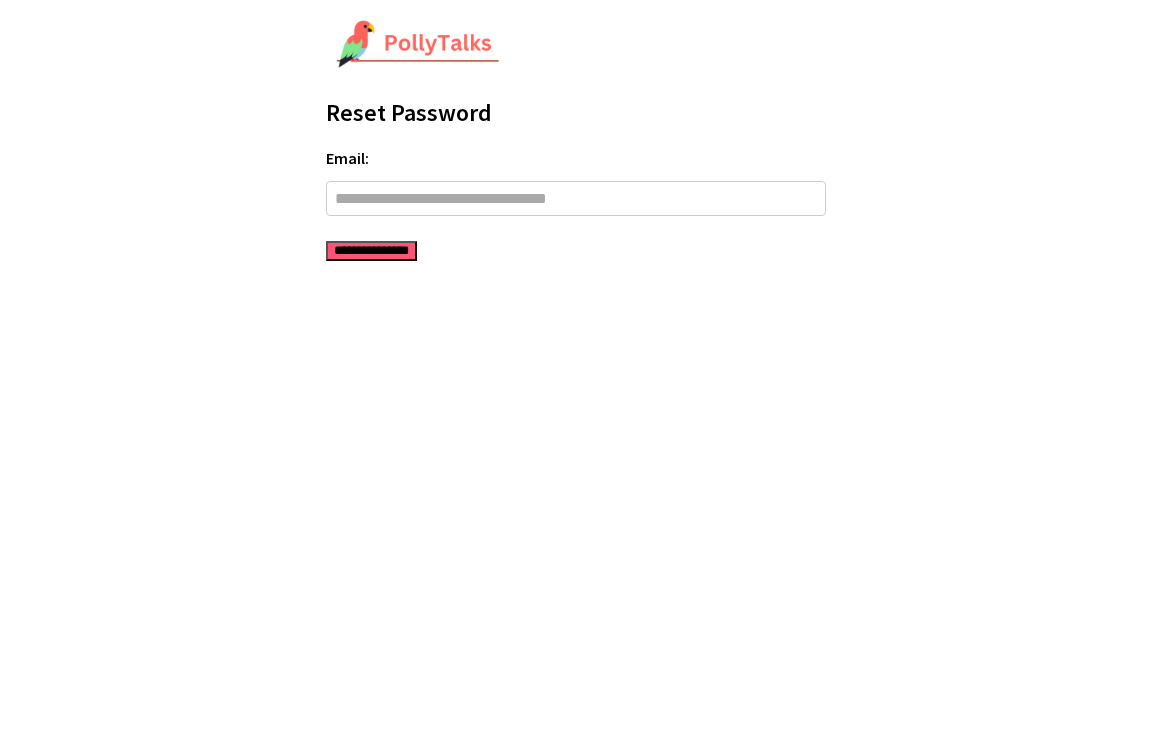 scroll, scrollTop: 0, scrollLeft: 0, axis: both 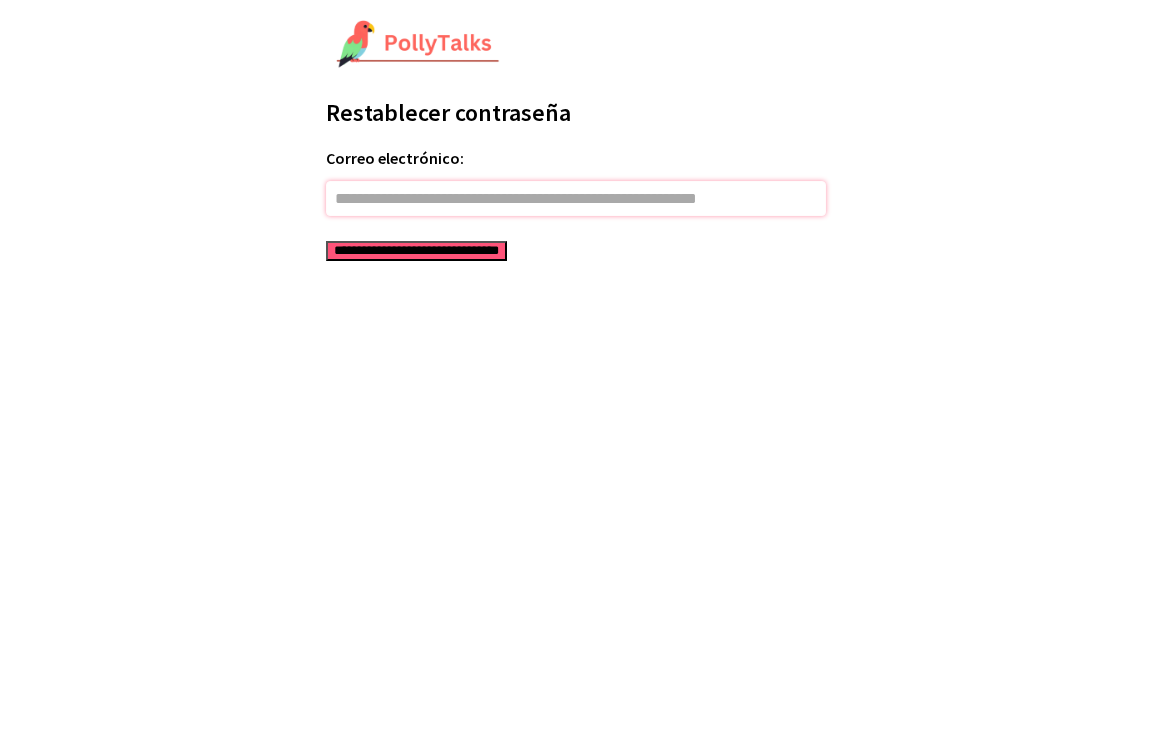 click on "Correo electrónico:" at bounding box center [576, 198] 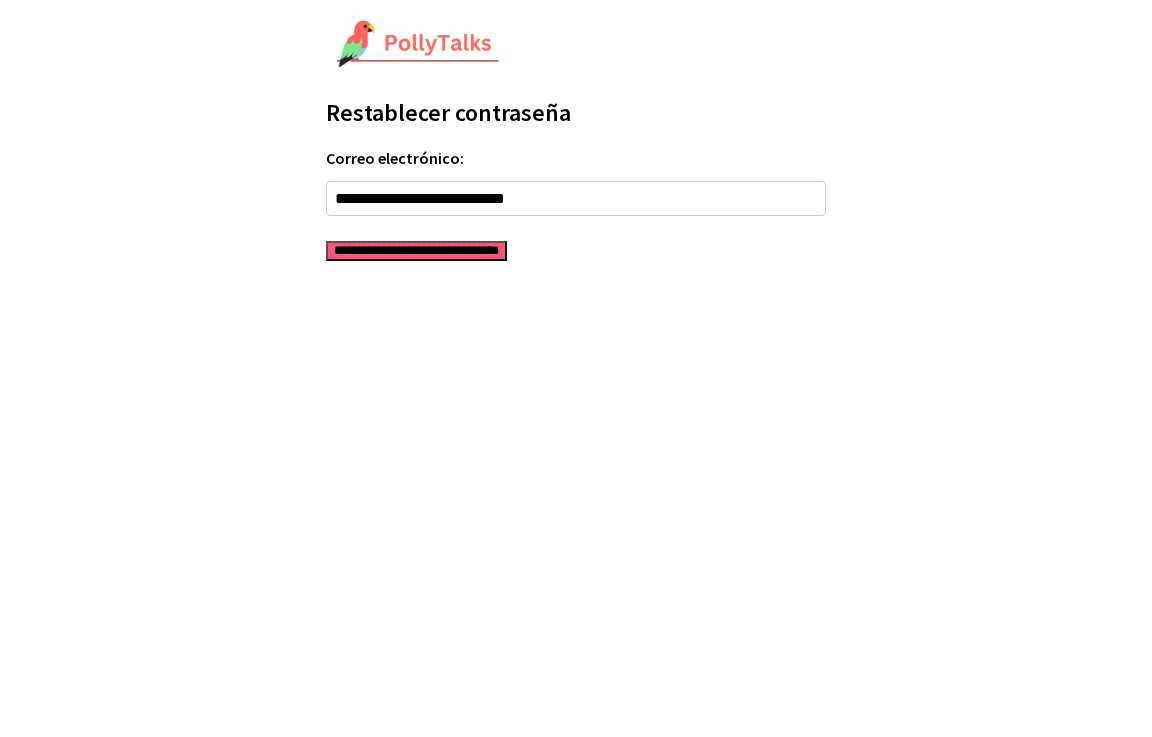 click on "**********" at bounding box center (416, 251) 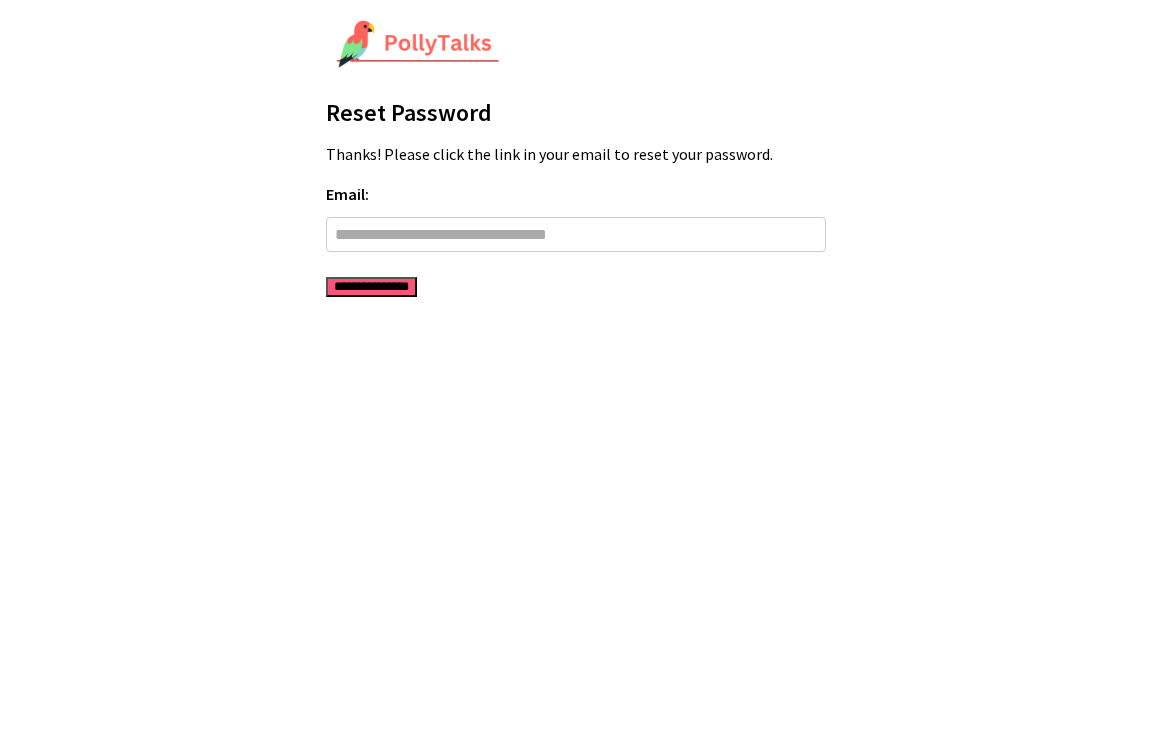 scroll, scrollTop: 0, scrollLeft: 0, axis: both 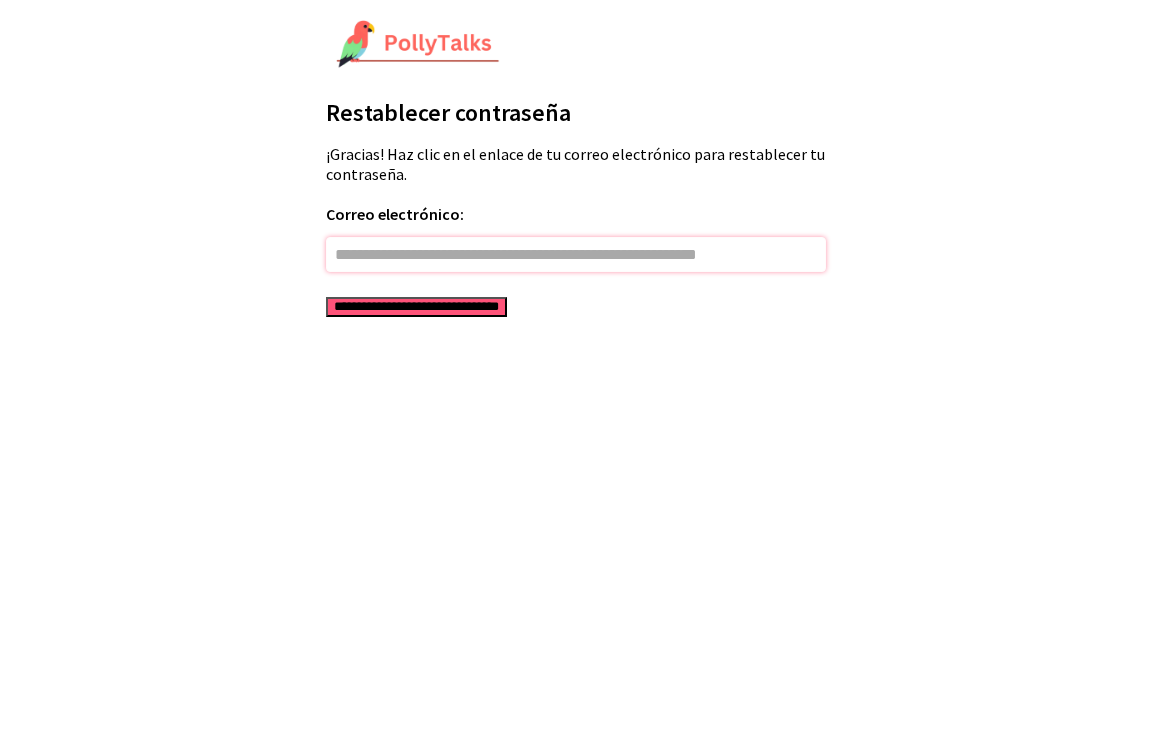 click on "Correo electrónico:" at bounding box center (576, 254) 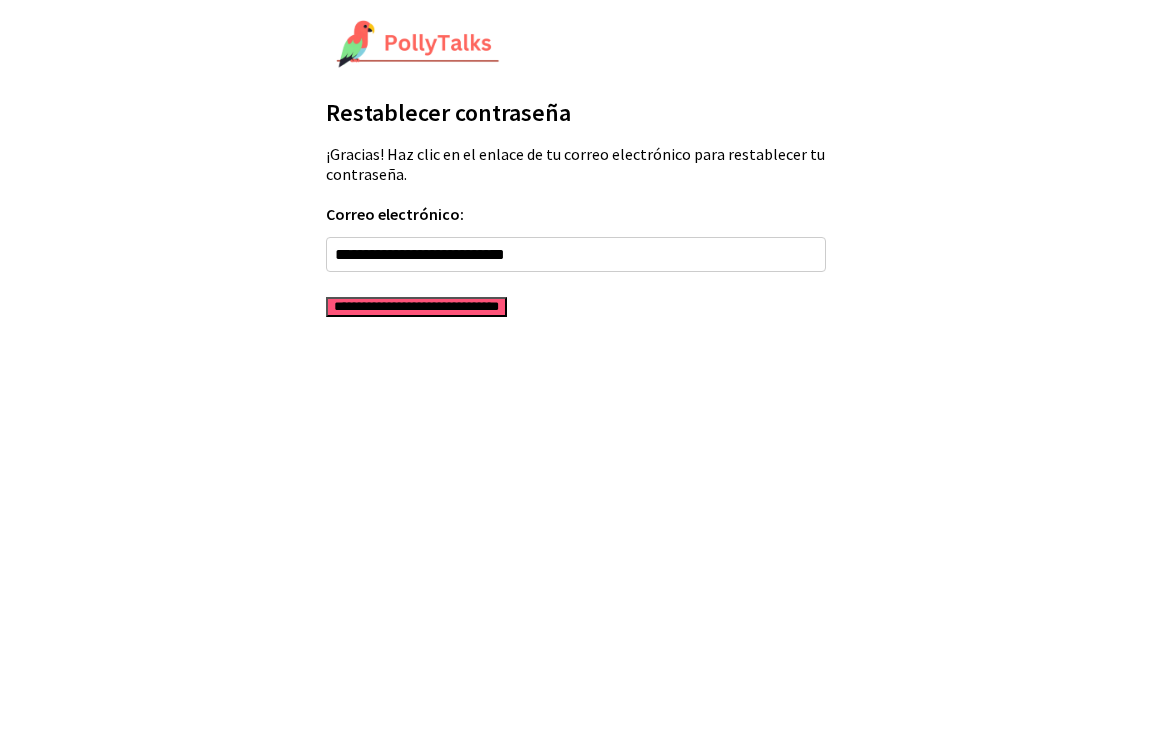 click at bounding box center (418, 45) 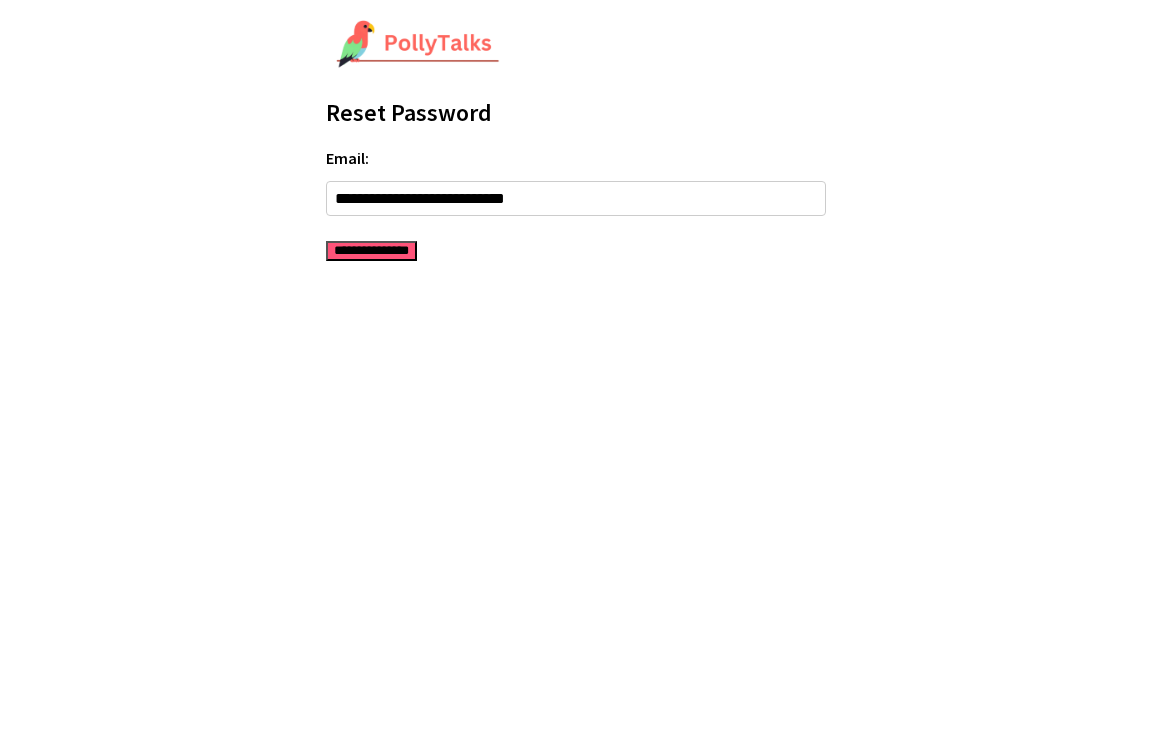 scroll, scrollTop: 0, scrollLeft: 0, axis: both 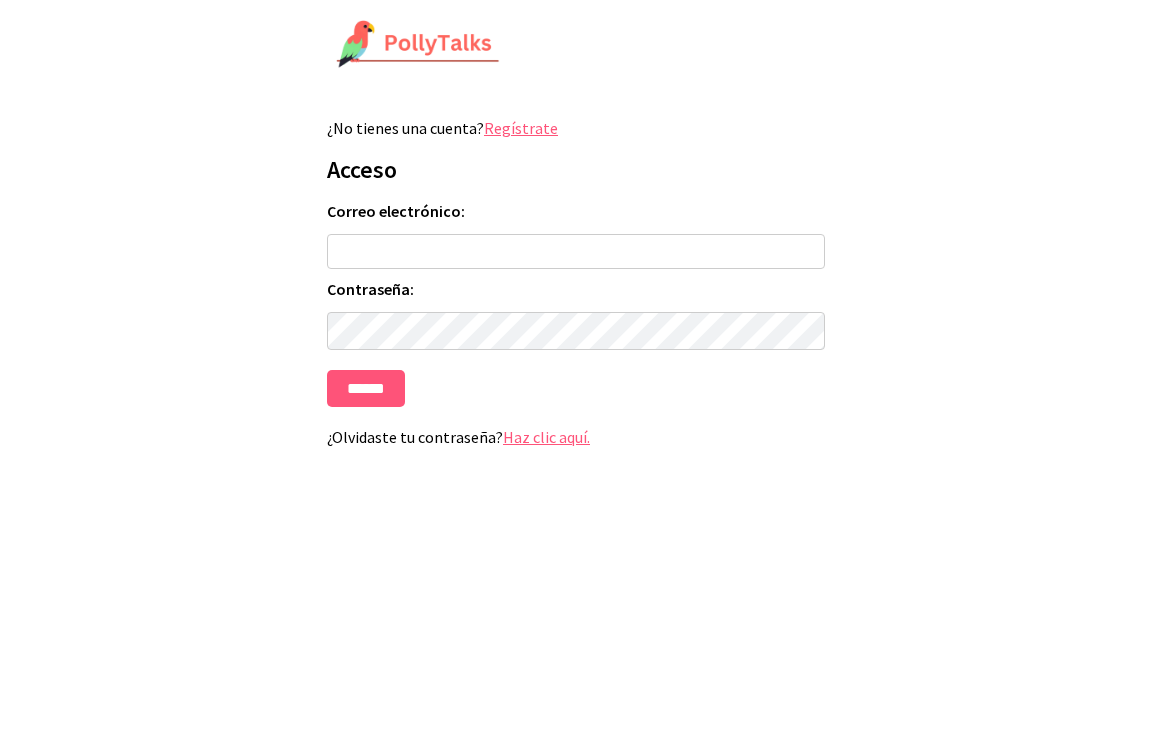 click on "Correo electrónico:" at bounding box center [576, 251] 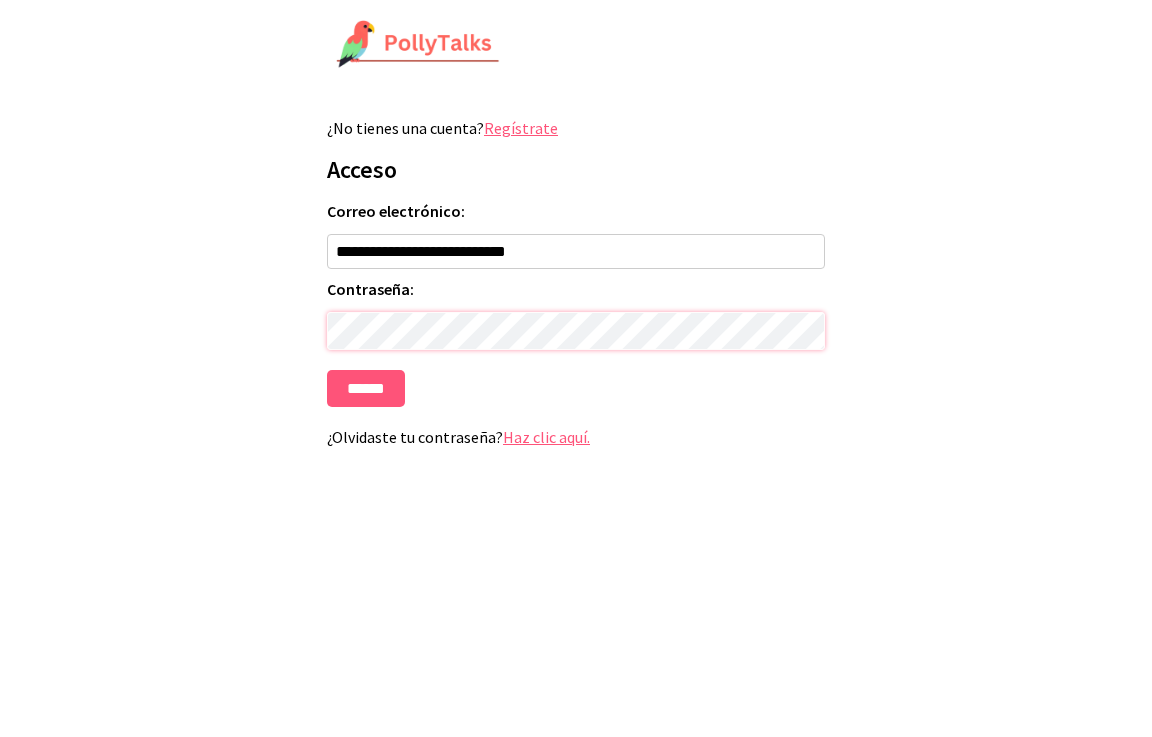 click on "******" at bounding box center [366, 388] 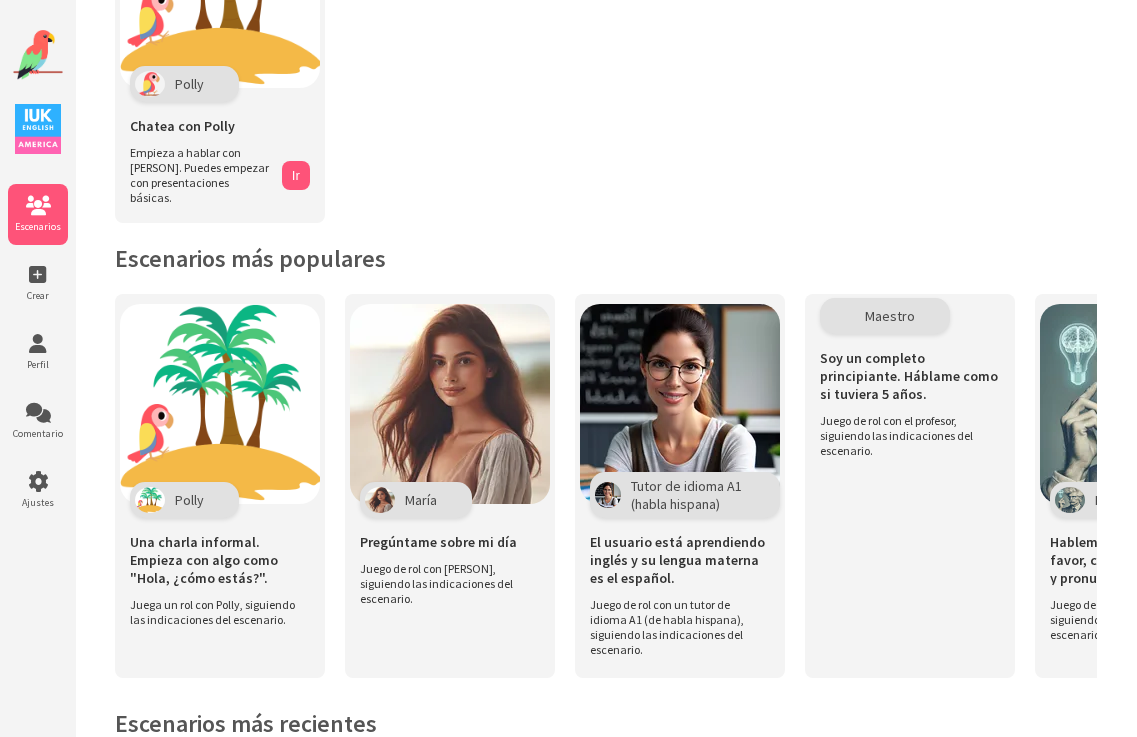 scroll, scrollTop: 200, scrollLeft: 0, axis: vertical 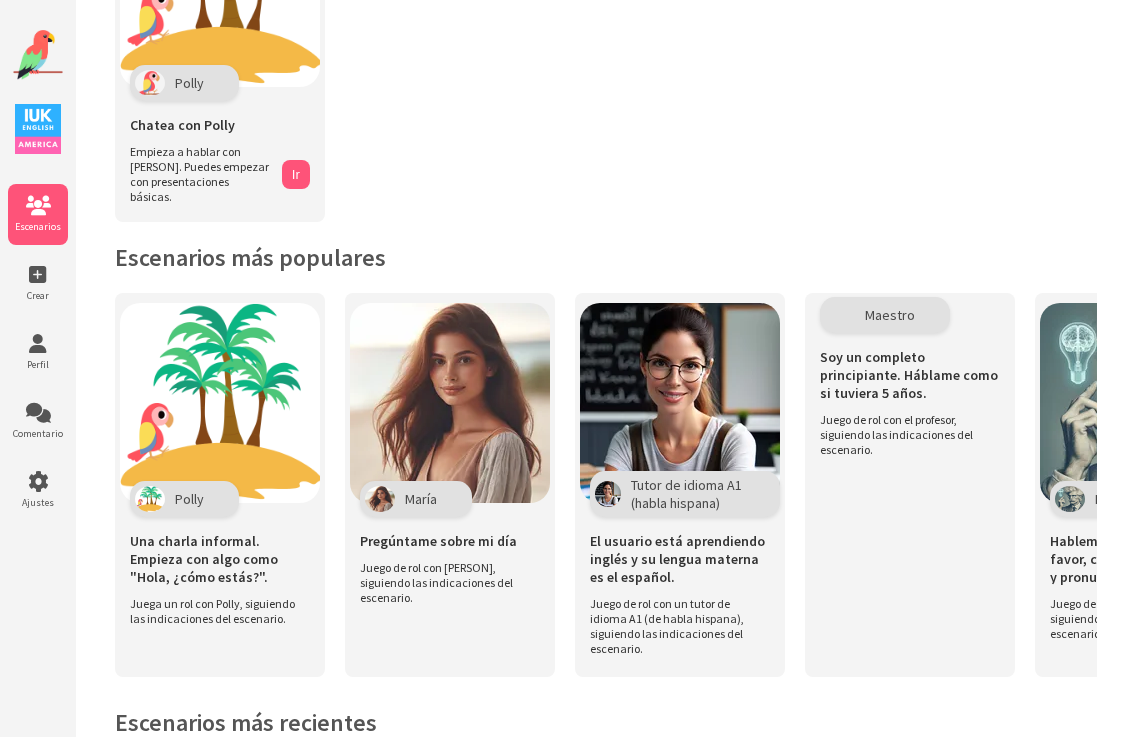 click on "Loremip
Dolor
Sitame con Adipi
Elitsed d eiusmo tem Incid. Utlabo etdolor mag aliquaenimadmi veniamq.
No
Exercitati ull laborisni
Aliqu
Exe commod consequa. Duisaut iru inre volu "Veli, ¿esse cillu?".
Fugia nu par exc Sinto, cupidatat non proidentsunt cul quioffici.
Deser
Mollitanim idest la per" at bounding box center [606, 844] 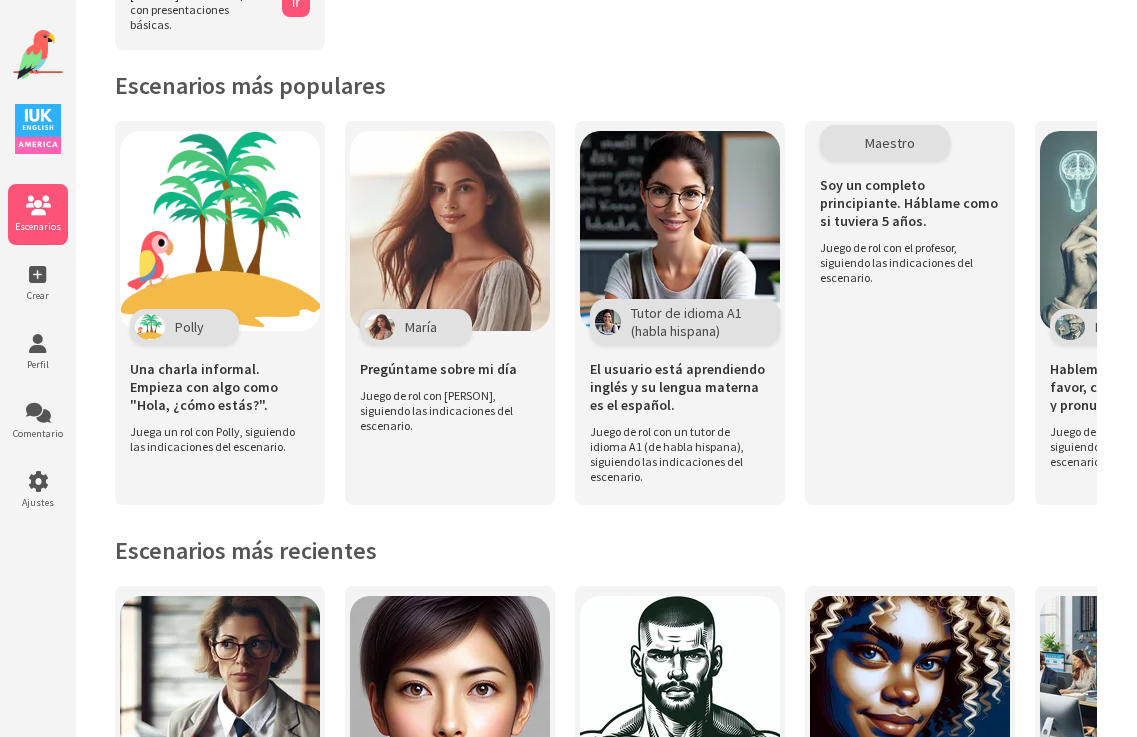 scroll, scrollTop: 400, scrollLeft: 0, axis: vertical 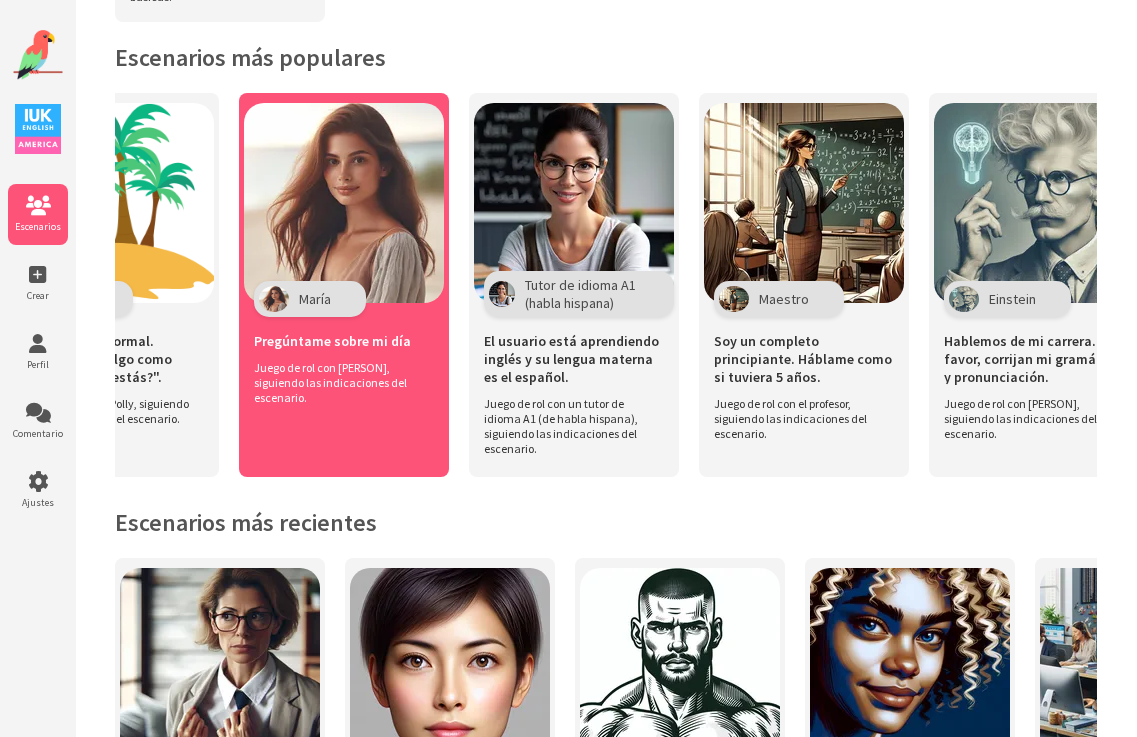 click on "Lorem
Ipsumdolor sitam co adi
Elits do eiu tem Incid, utlaboree dol magnaaliquae adm veniamqui." at bounding box center (344, 285) 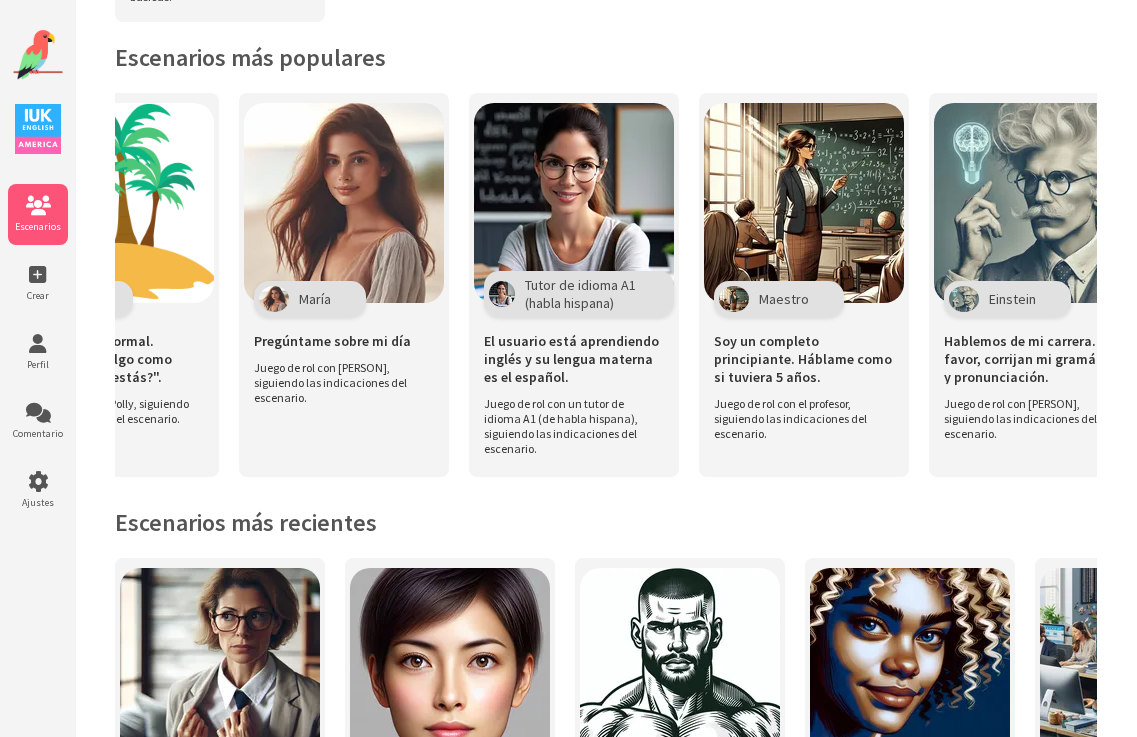 scroll, scrollTop: 0, scrollLeft: 0, axis: both 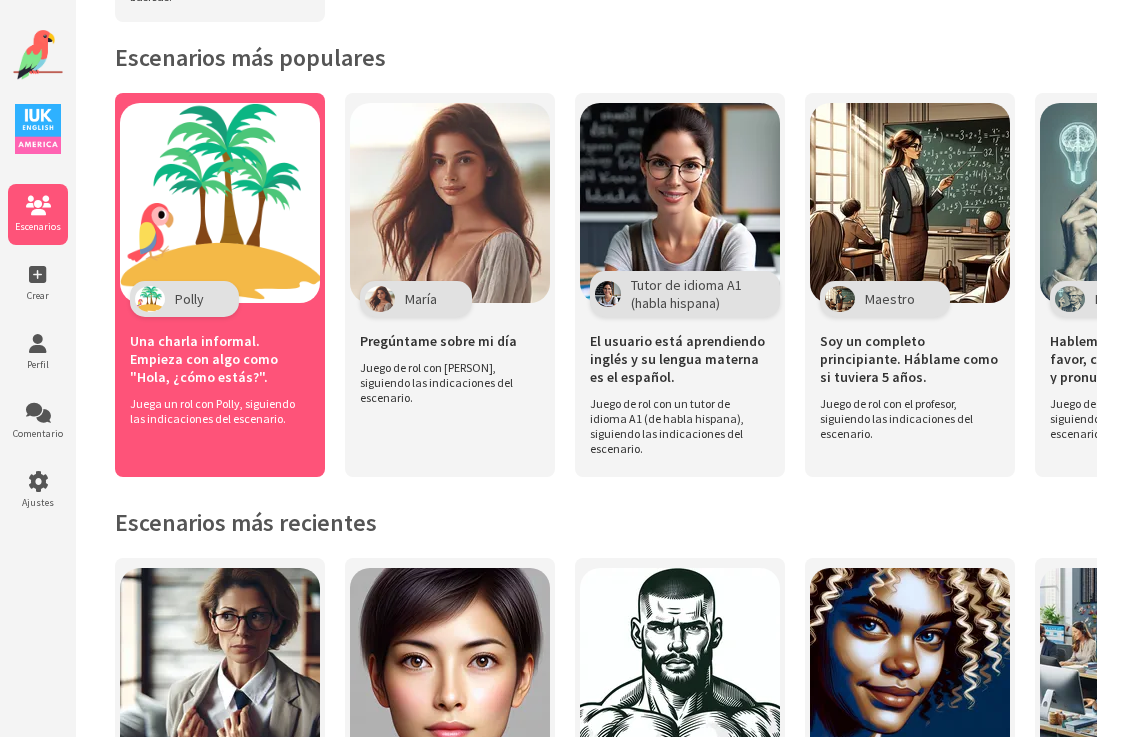 click on "Una charla informal. Empieza con algo como "Hola, ¿cómo estás?"." at bounding box center [220, 356] 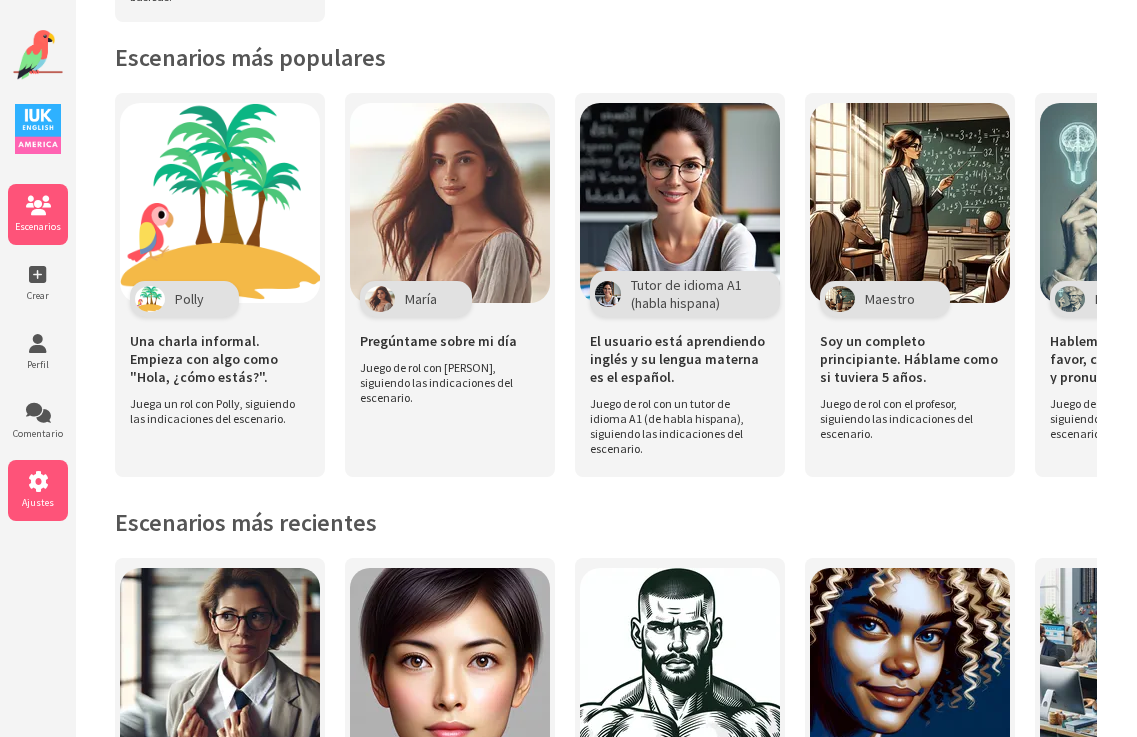 click at bounding box center [38, 482] 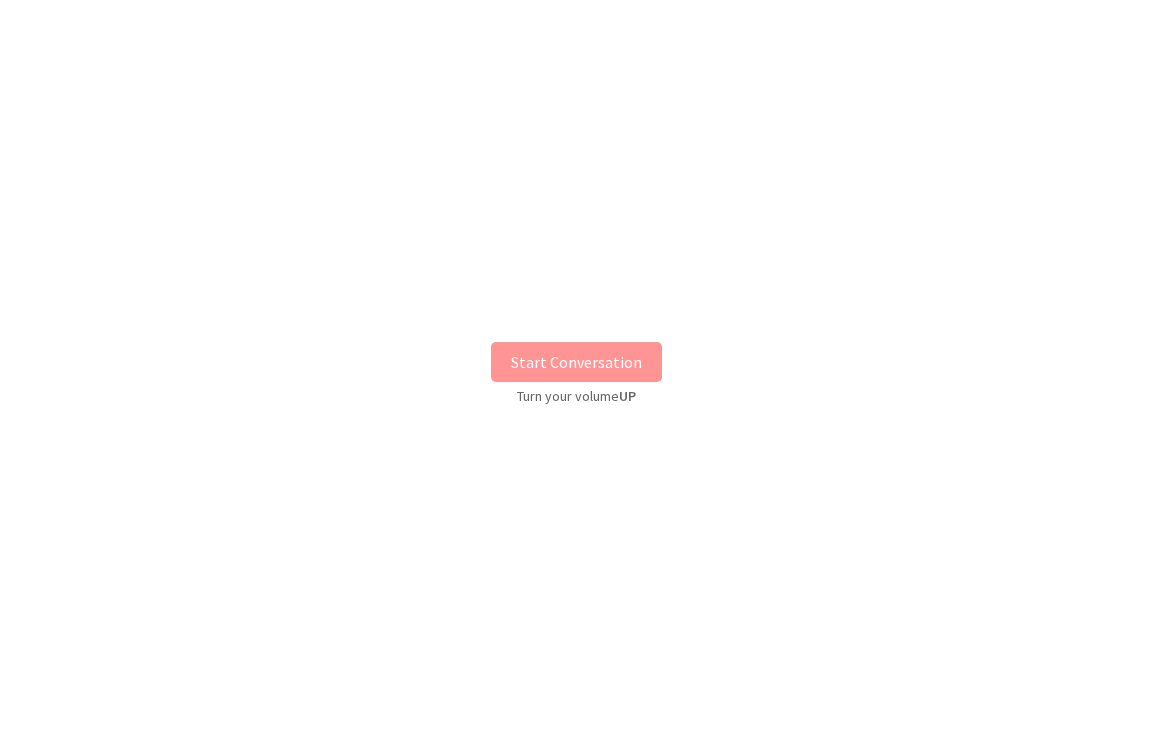 scroll, scrollTop: 0, scrollLeft: 0, axis: both 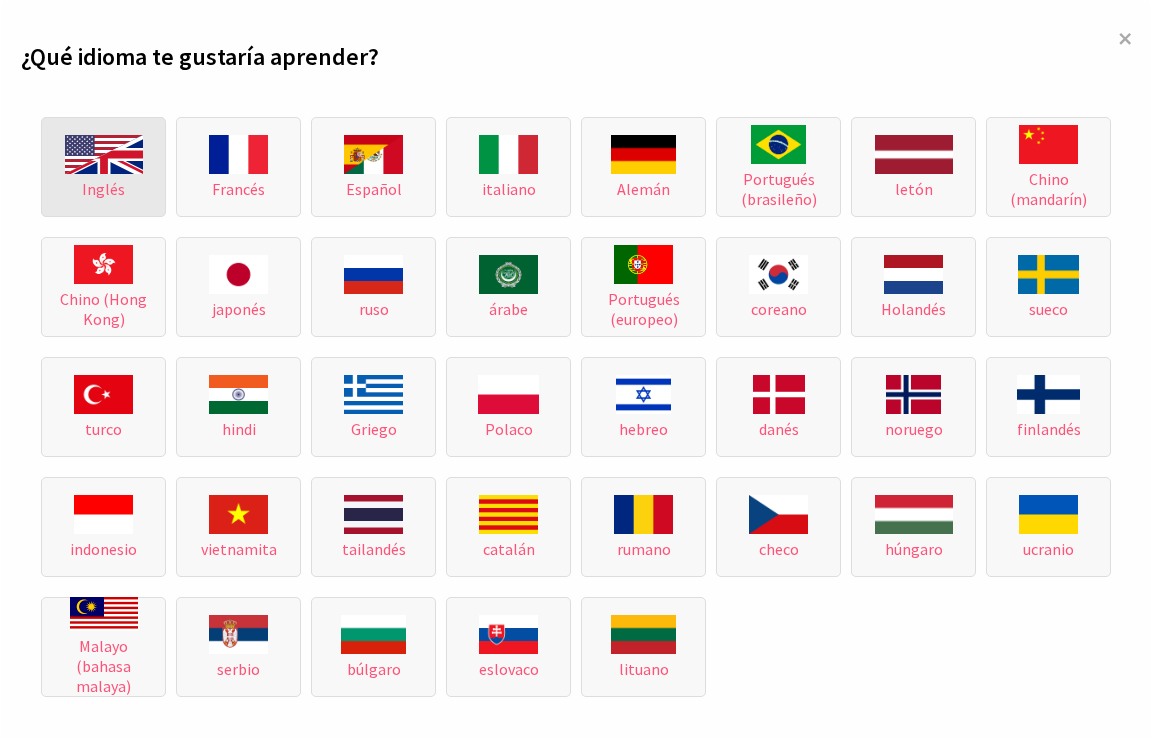 click on "Inglés" at bounding box center (103, 167) 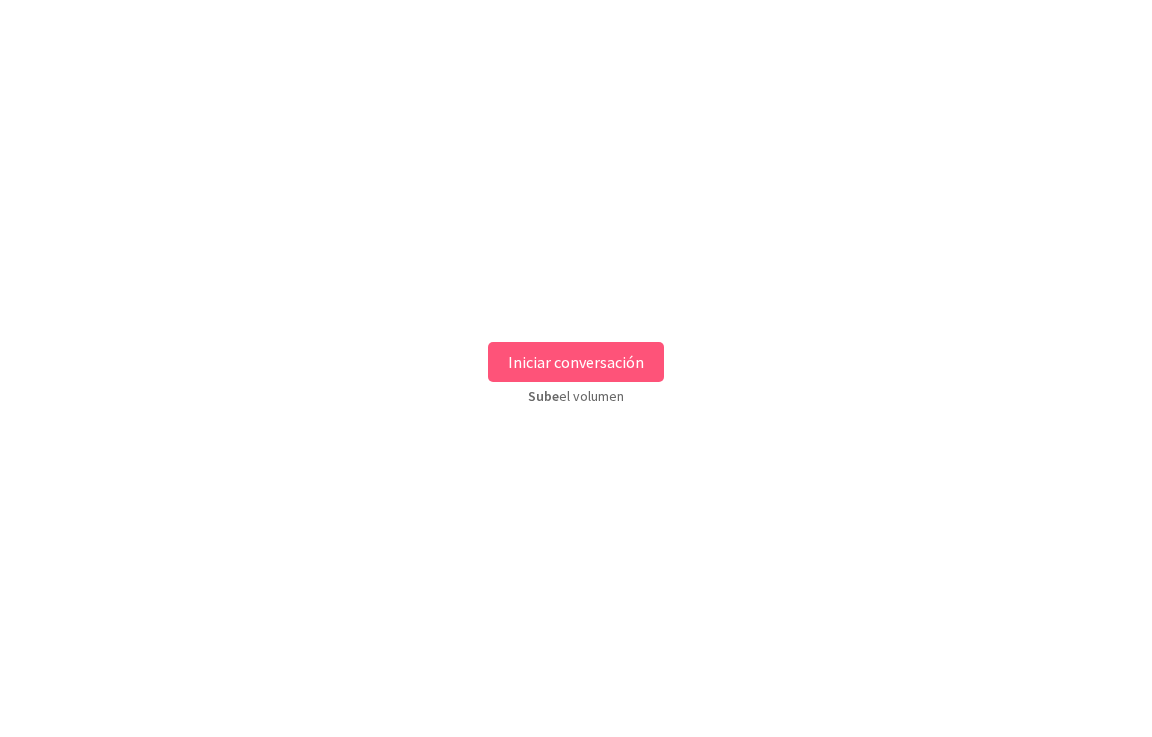 click on "Iniciar conversación" at bounding box center (576, 362) 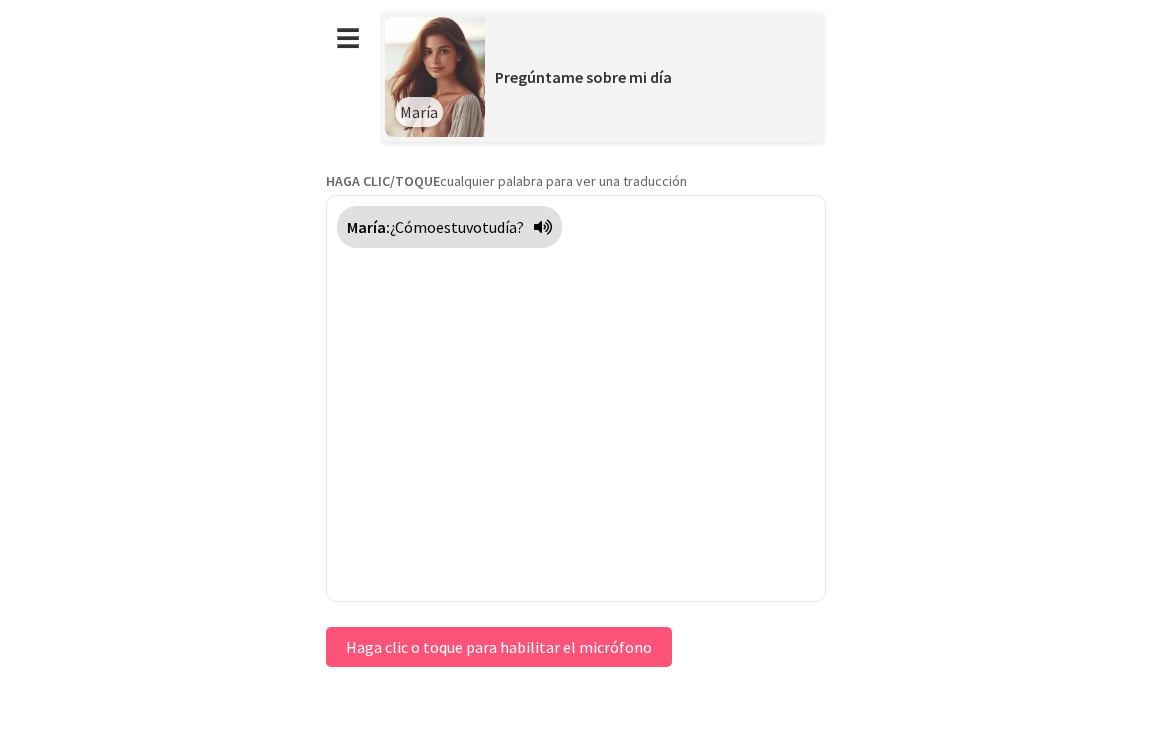 click on "María:  ¿Cómo  estuvo  tu  día?" at bounding box center [576, 398] 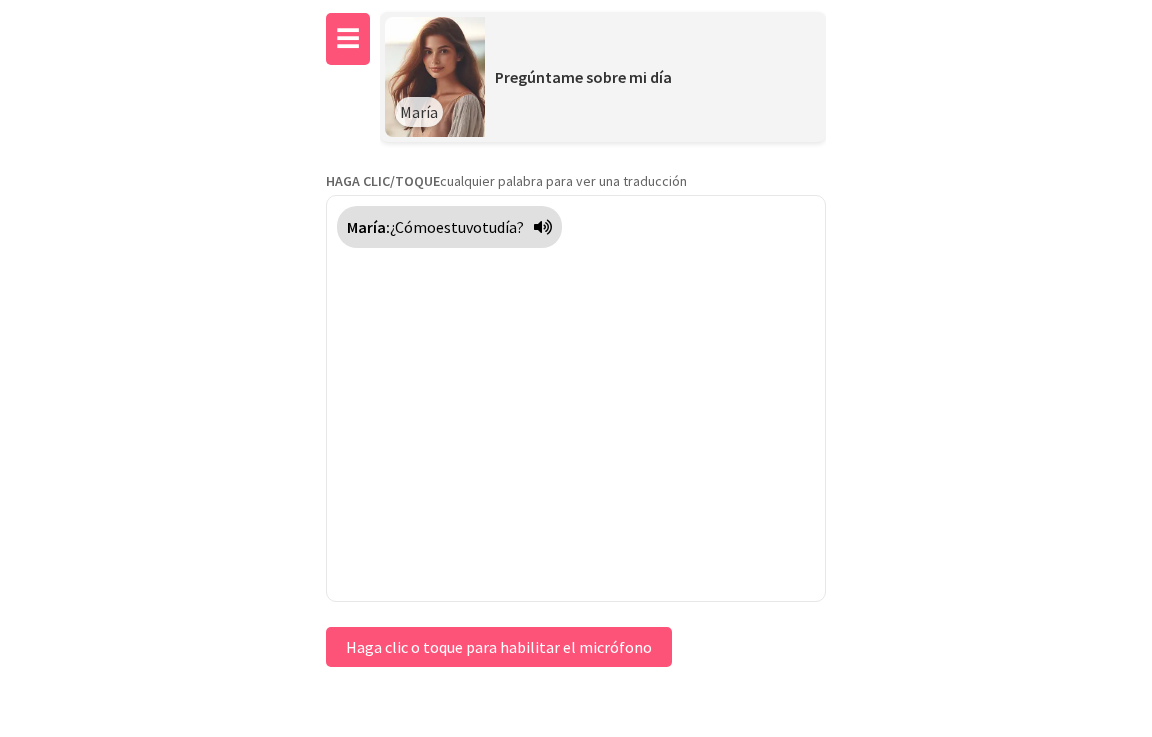 click on "☰" at bounding box center [348, 38] 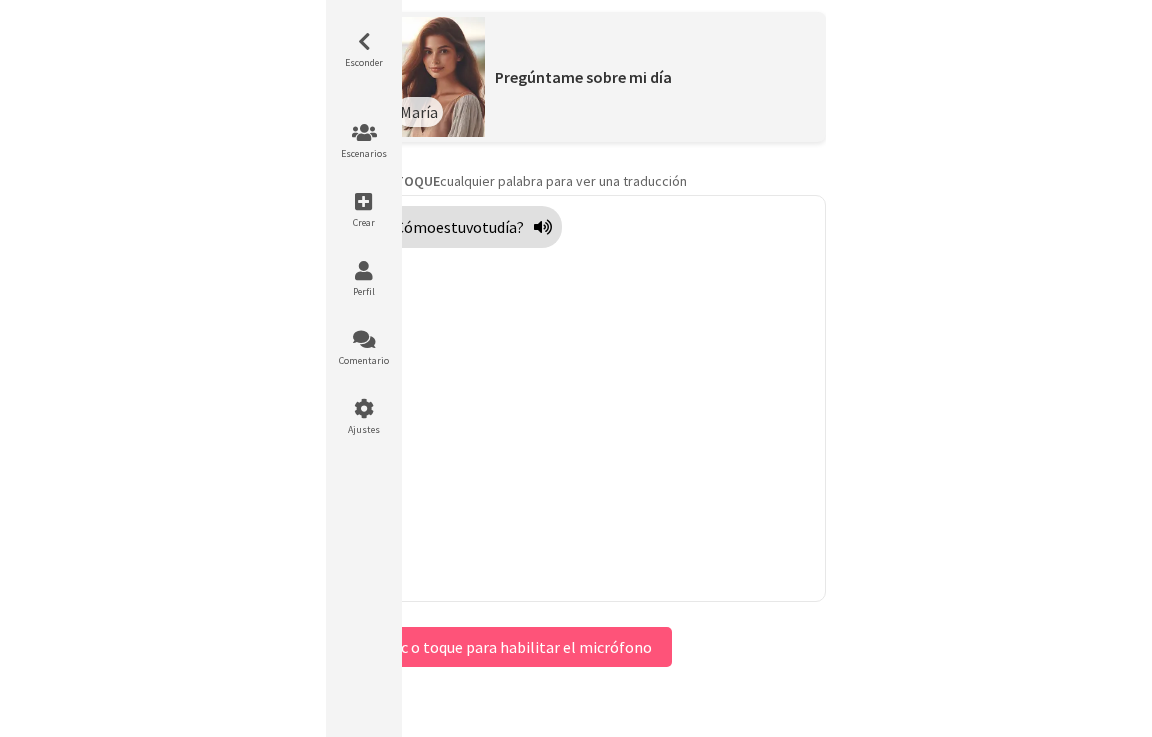click at bounding box center (364, 42) 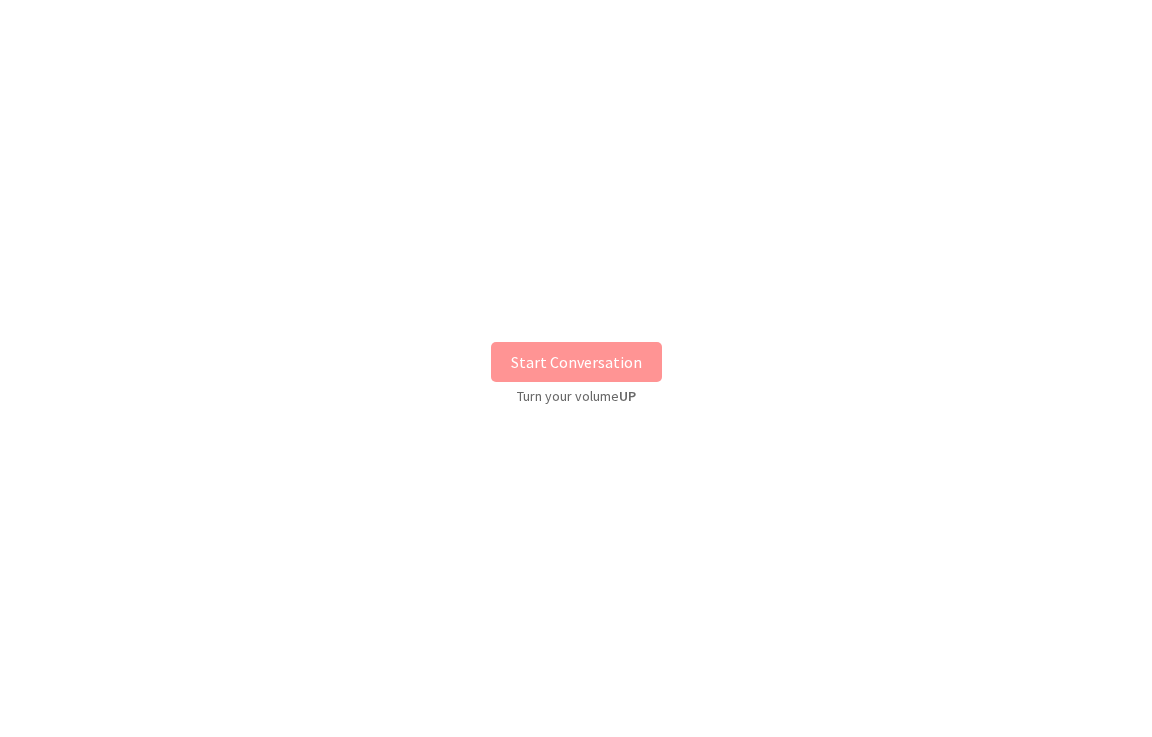 scroll, scrollTop: 0, scrollLeft: 0, axis: both 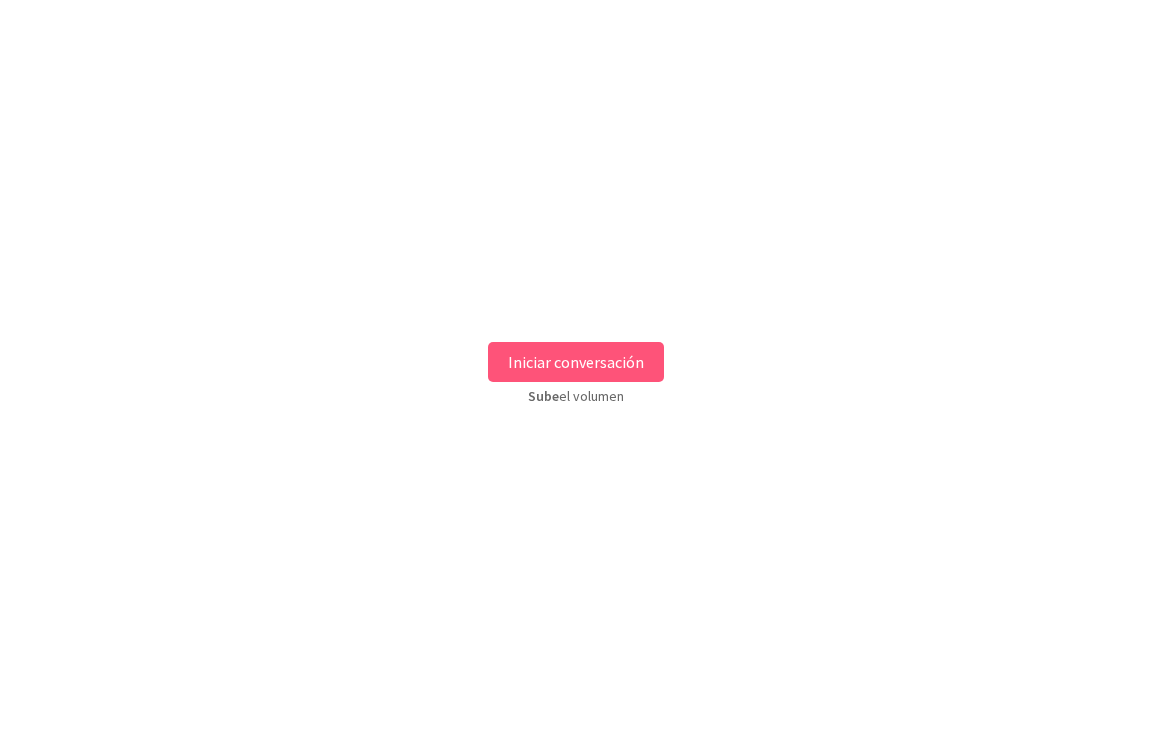 click on "Iniciar conversación" at bounding box center (576, 362) 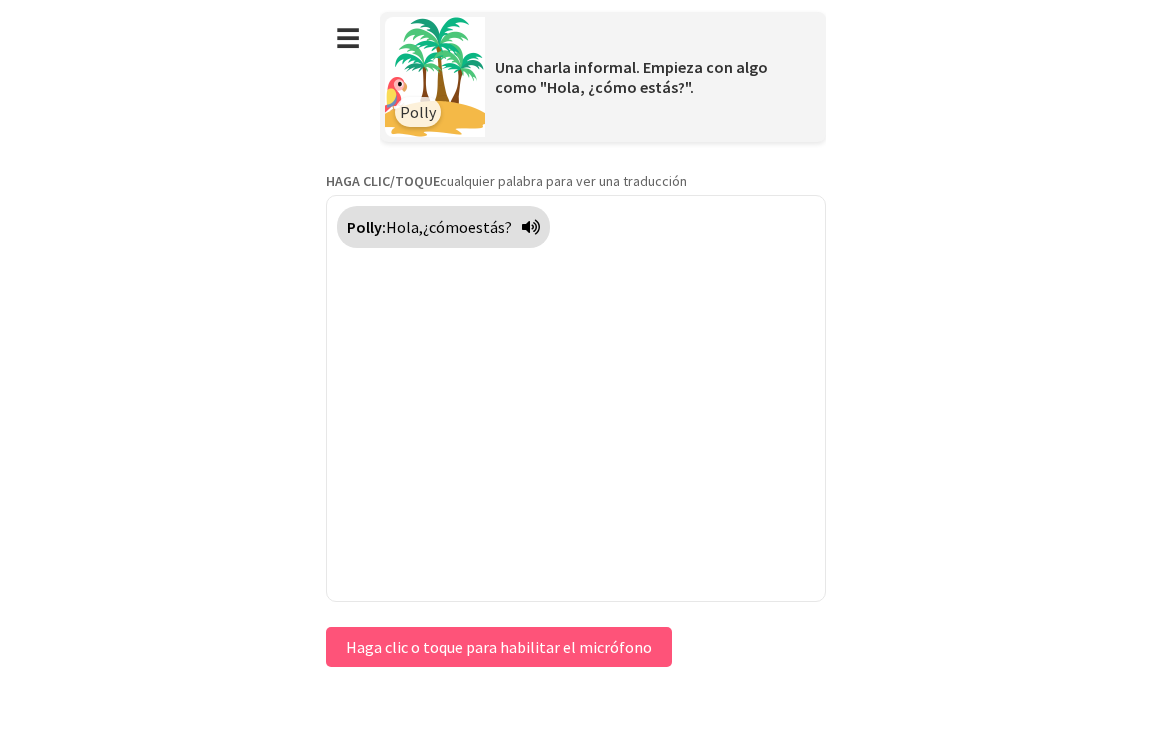 click on "[NAME]:  Hola,  ¿cómo  estás  ?" at bounding box center [576, 398] 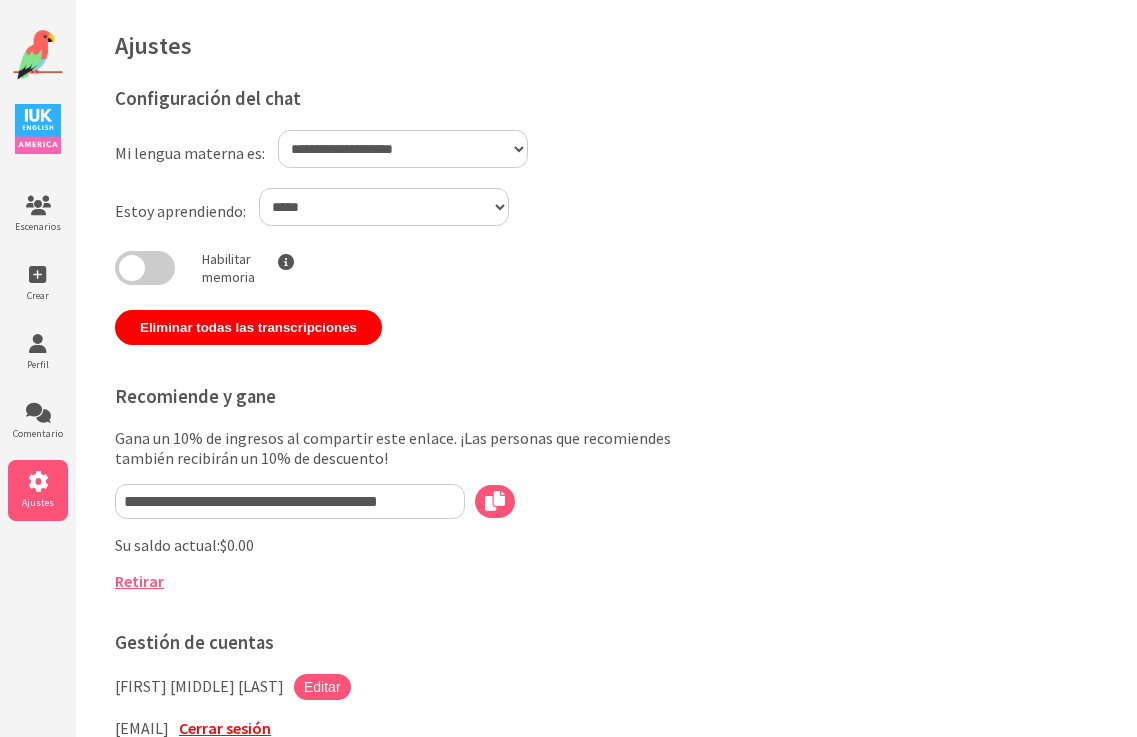 scroll, scrollTop: 188, scrollLeft: 0, axis: vertical 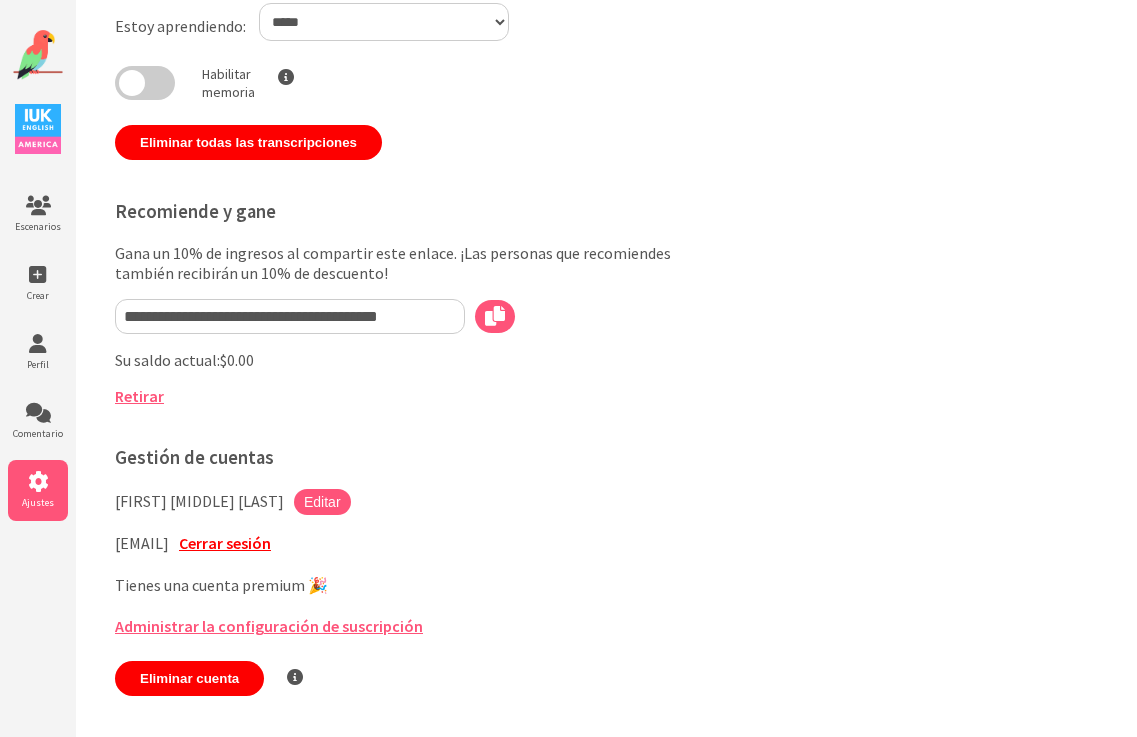 click on "Cerrar sesión" at bounding box center [225, 543] 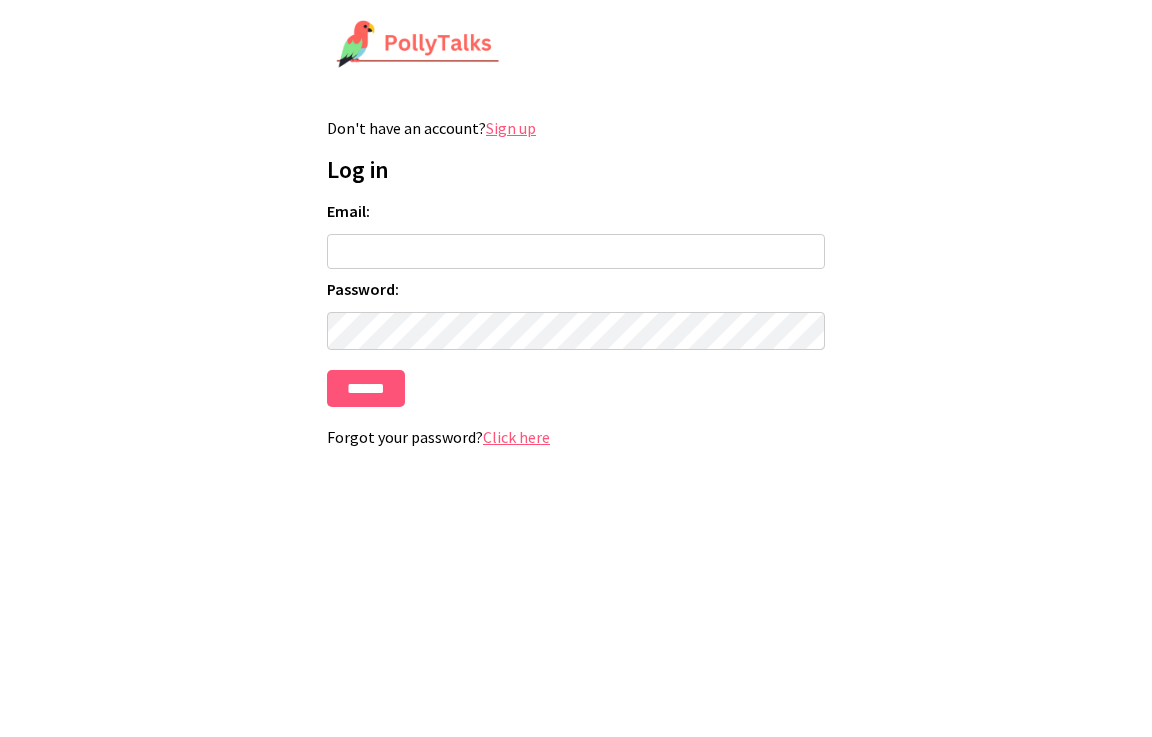 scroll, scrollTop: 0, scrollLeft: 0, axis: both 